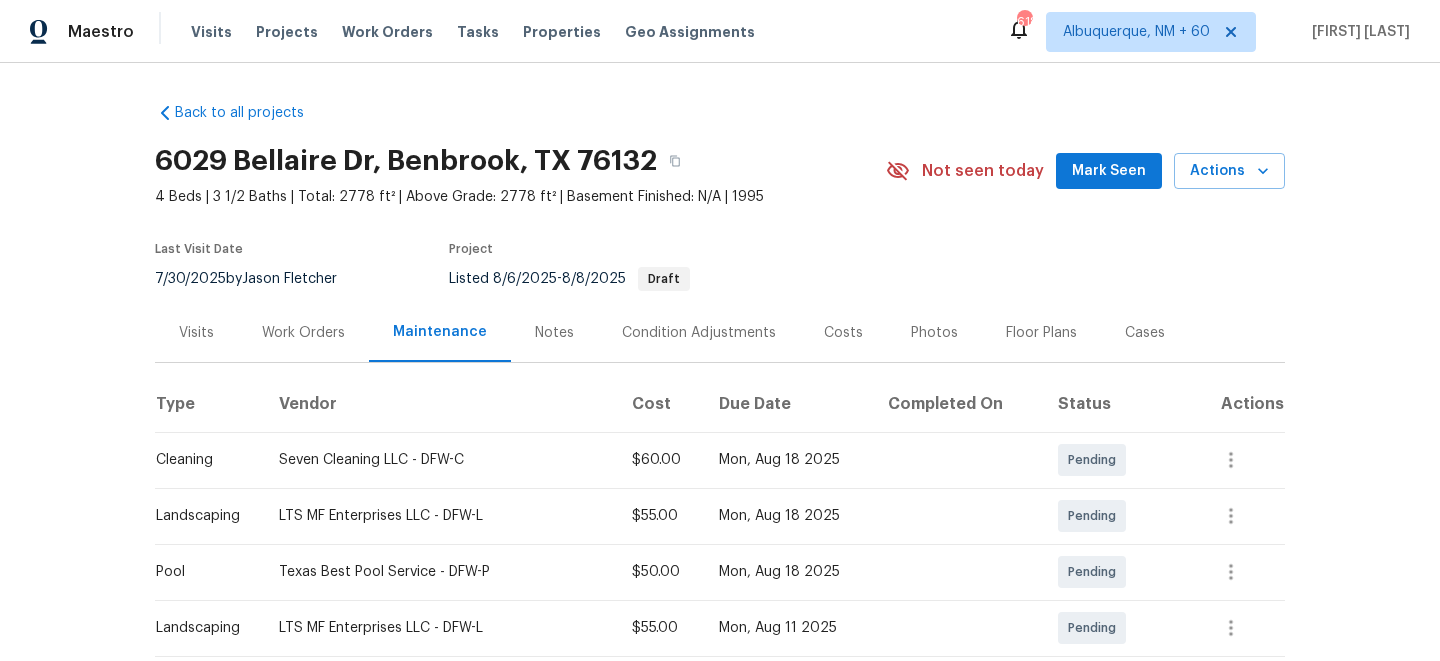 scroll, scrollTop: 0, scrollLeft: 0, axis: both 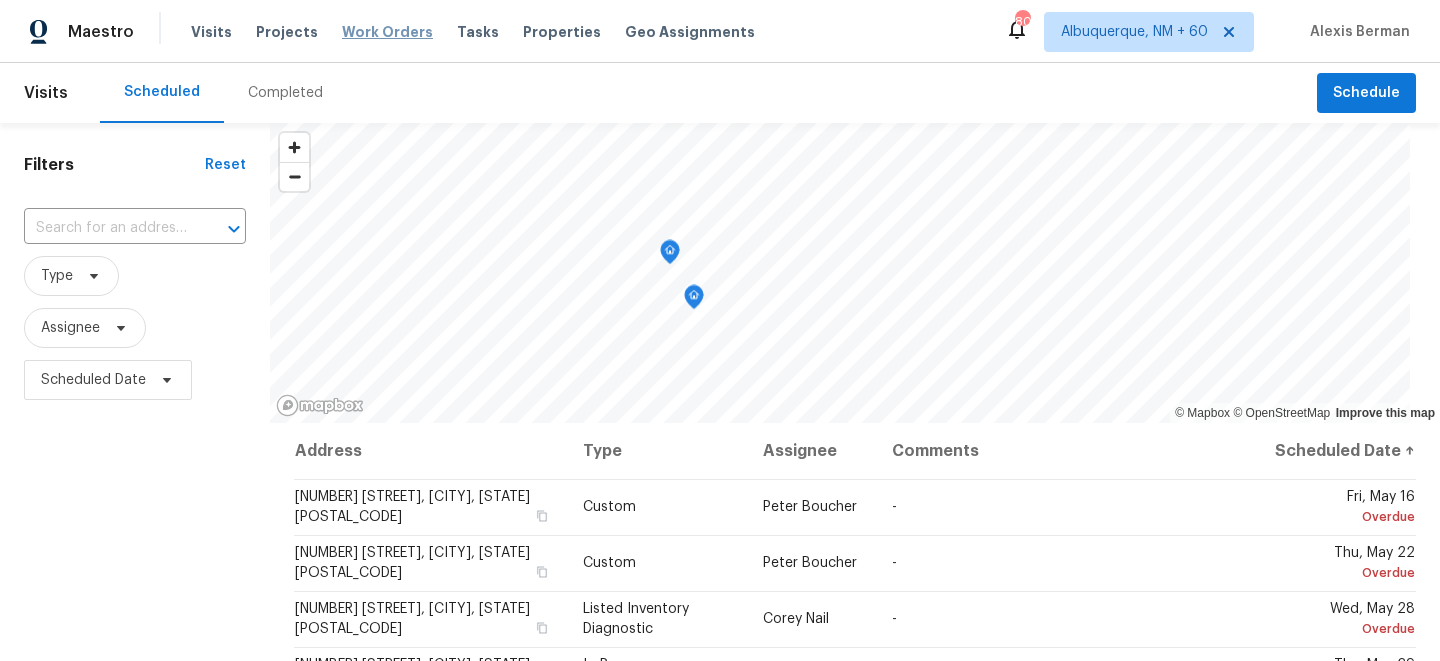 click on "Work Orders" at bounding box center (387, 32) 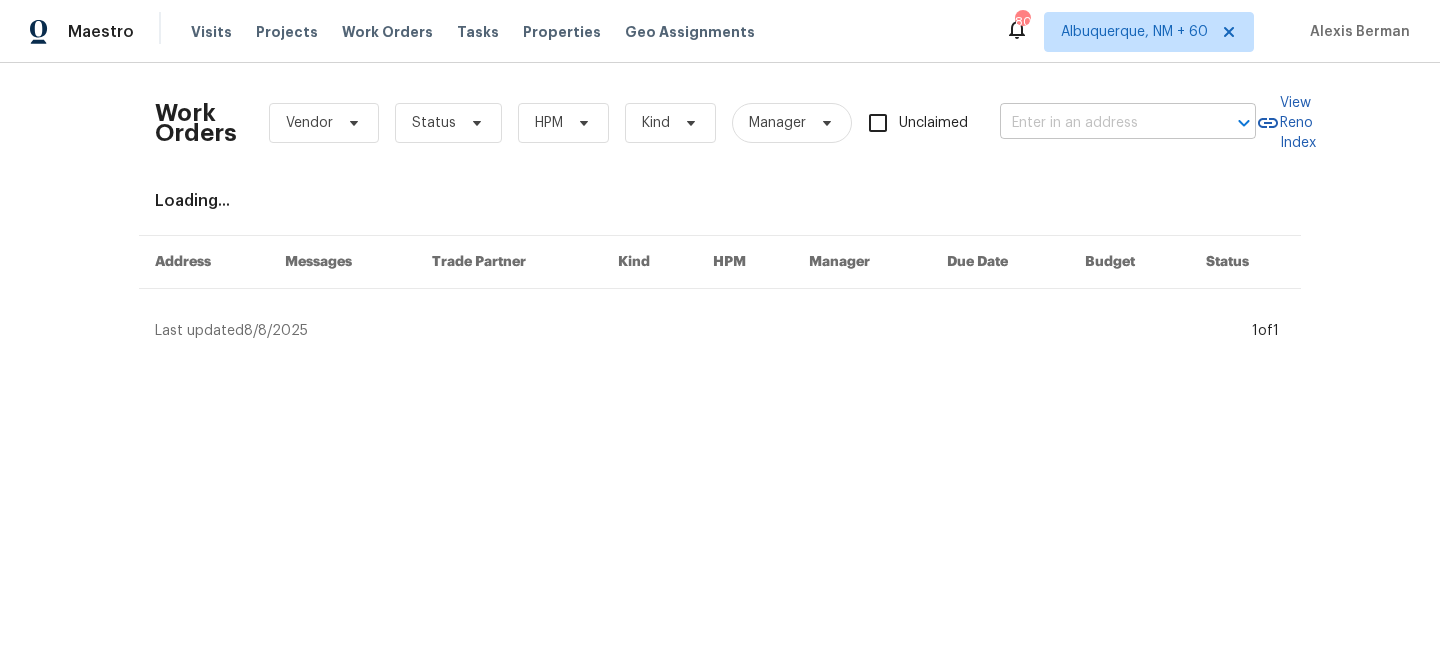 click at bounding box center (1100, 123) 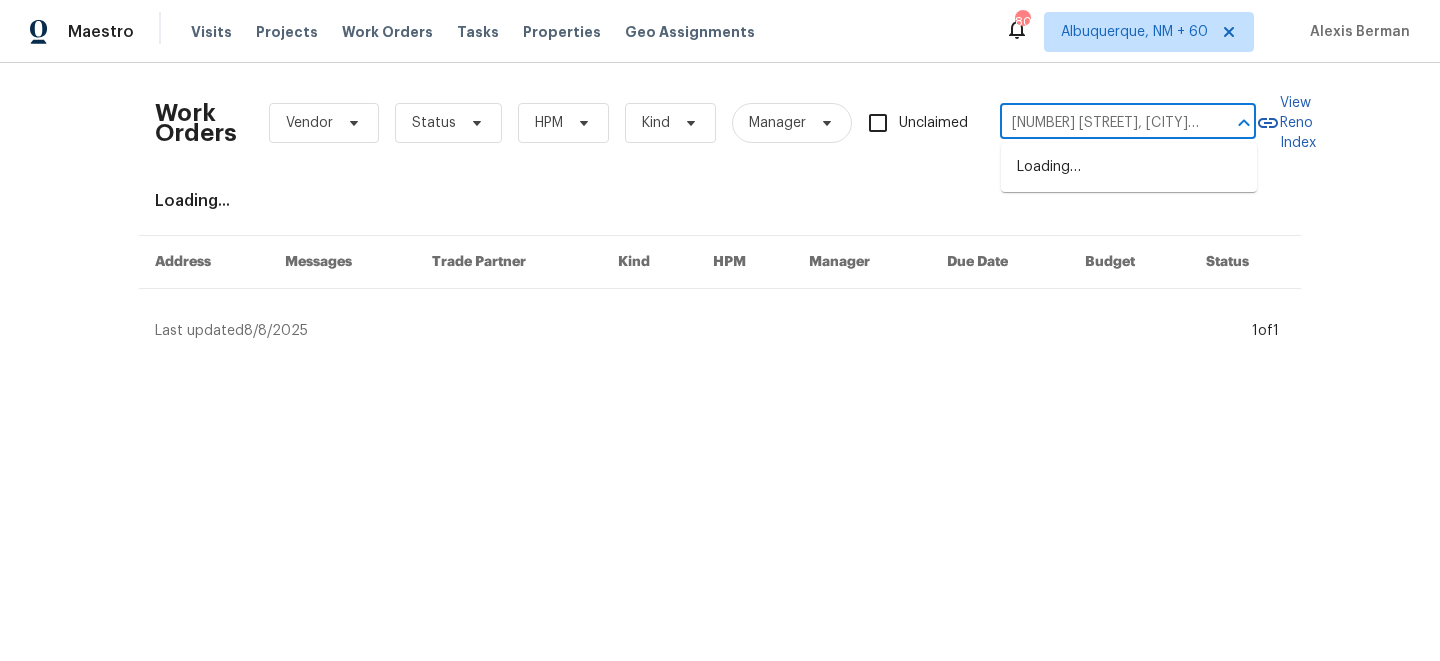 scroll, scrollTop: 0, scrollLeft: 104, axis: horizontal 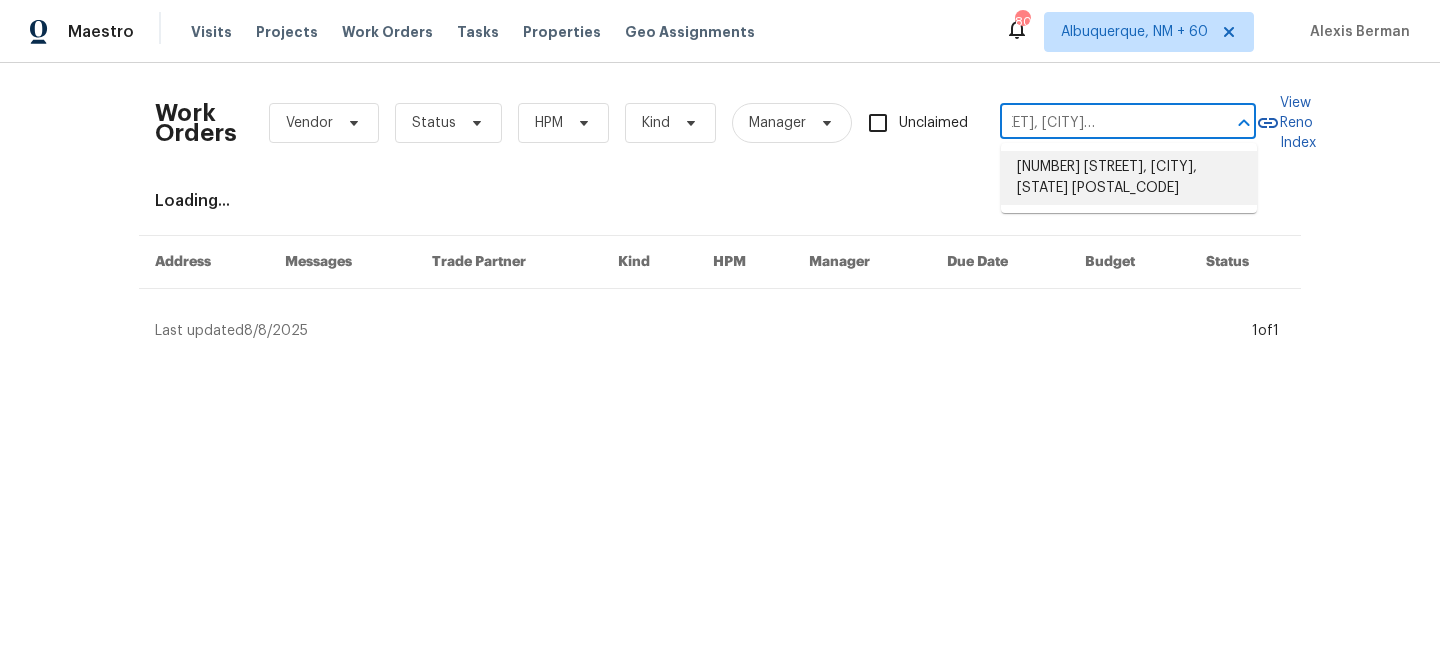 click on "[NUMBER] [STREET], [CITY], [STATE] [POSTAL_CODE]" at bounding box center (1129, 178) 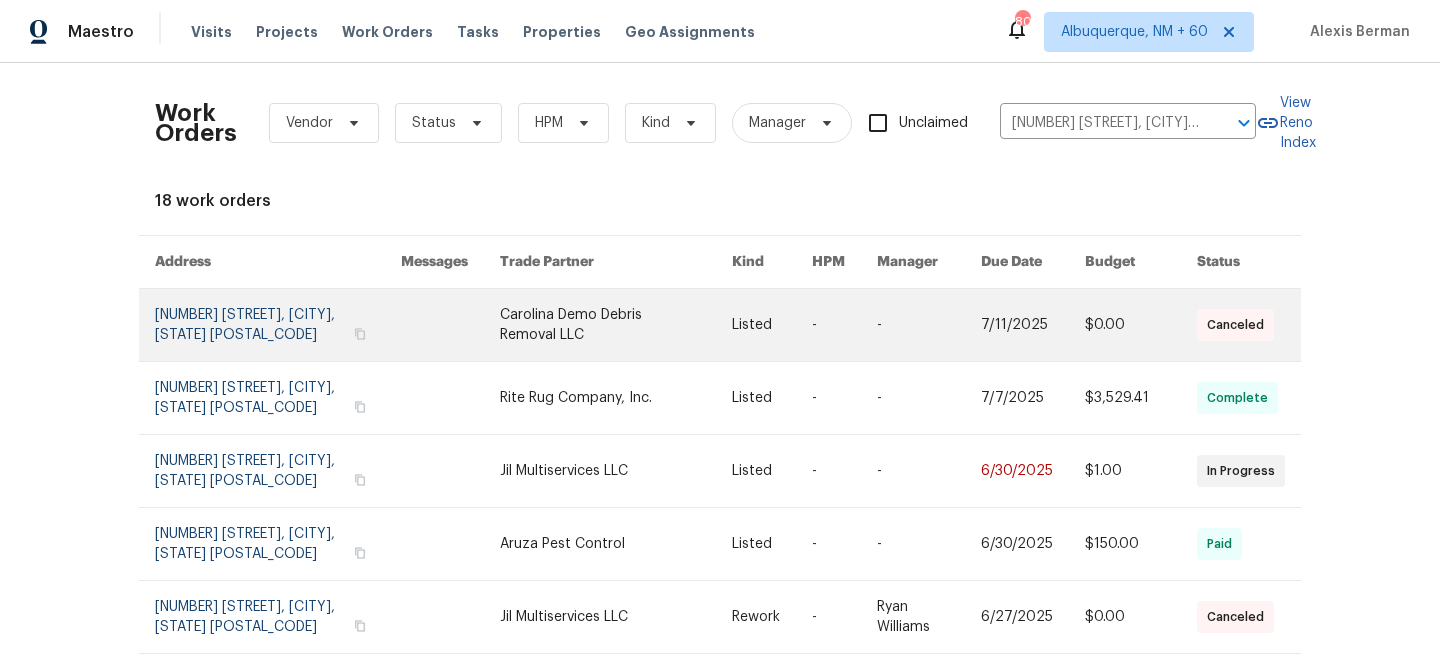 click at bounding box center (772, 325) 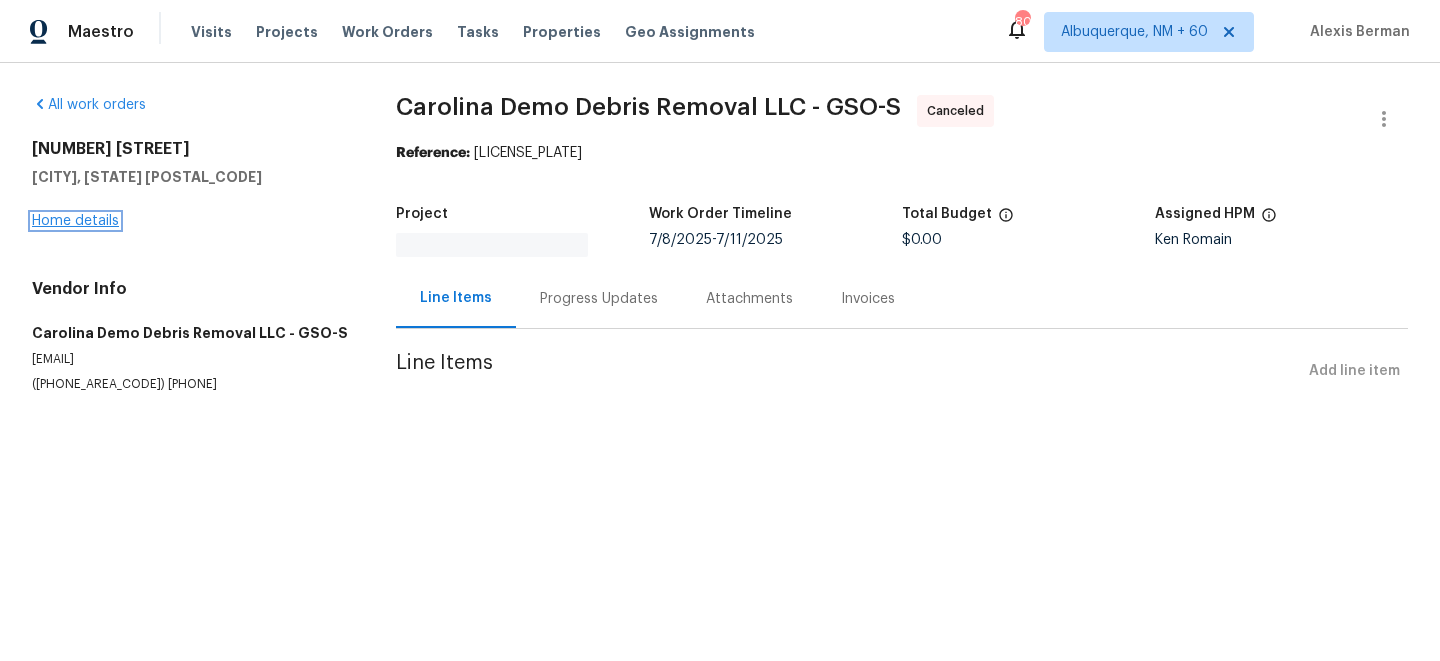 click on "Home details" at bounding box center (75, 221) 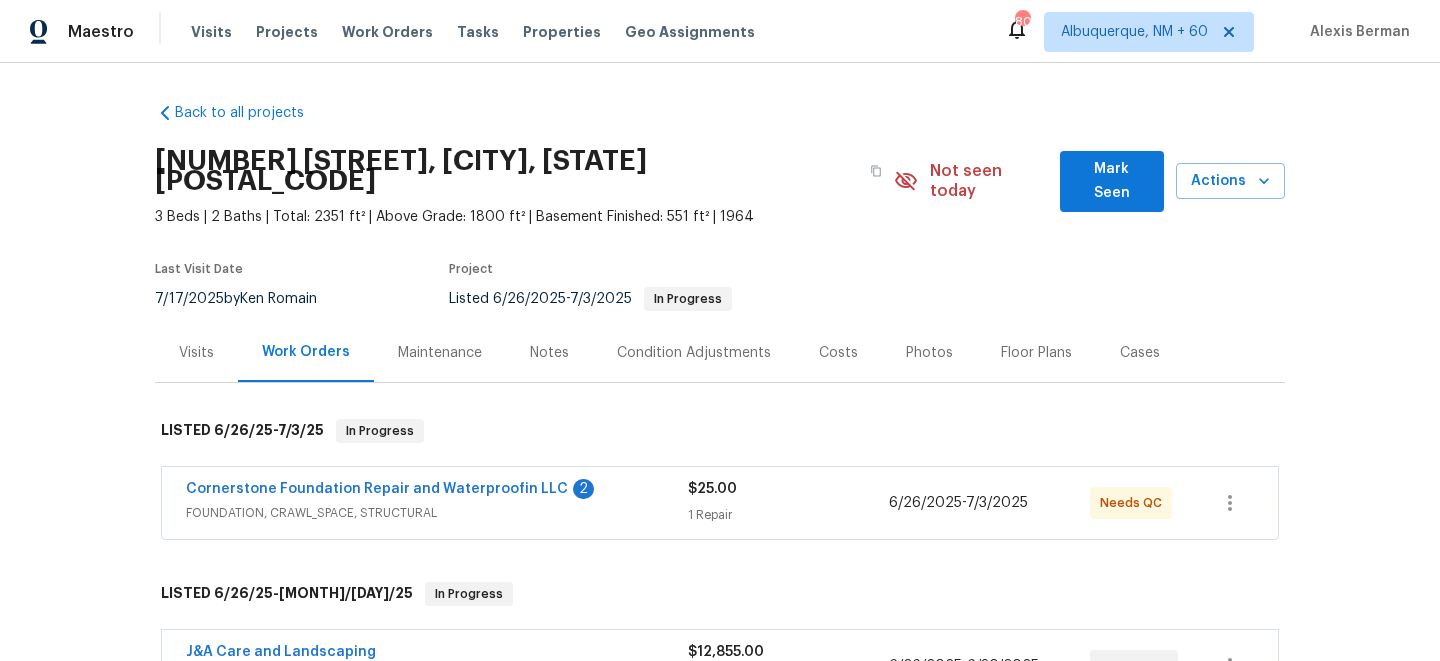 click on "Maintenance" at bounding box center (440, 353) 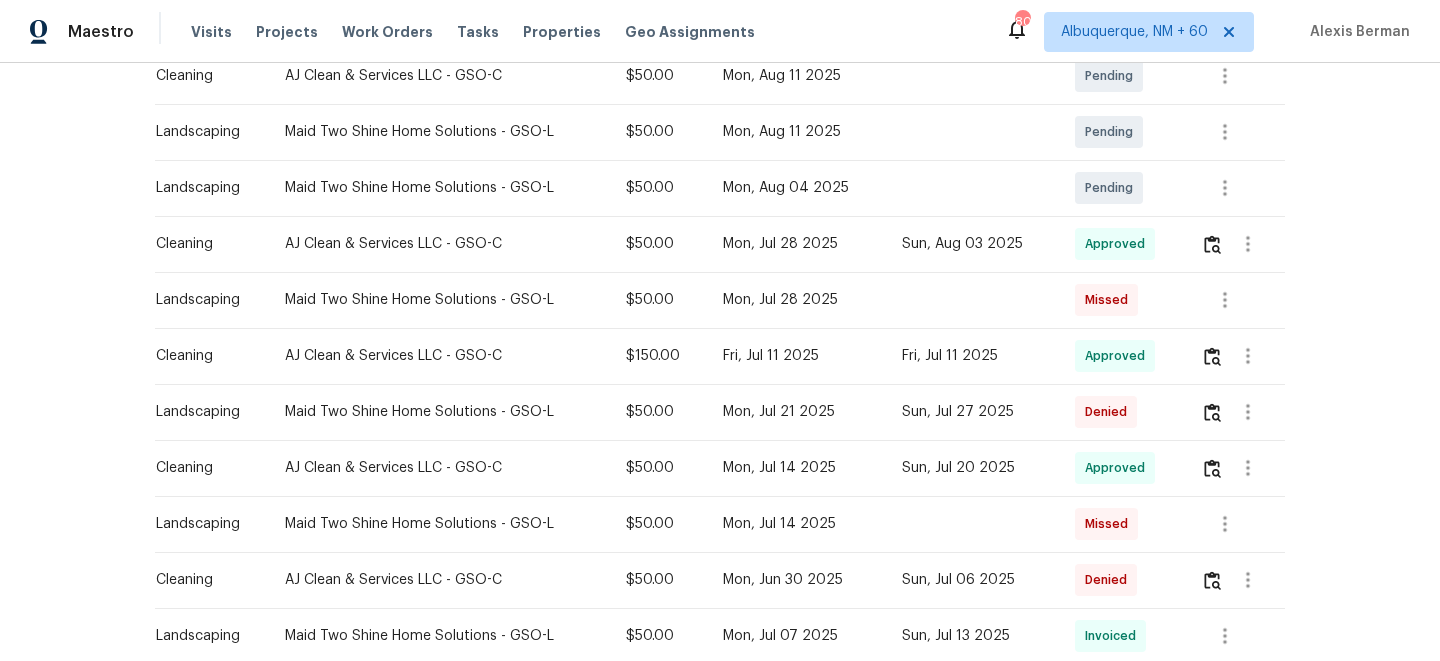 scroll, scrollTop: 466, scrollLeft: 0, axis: vertical 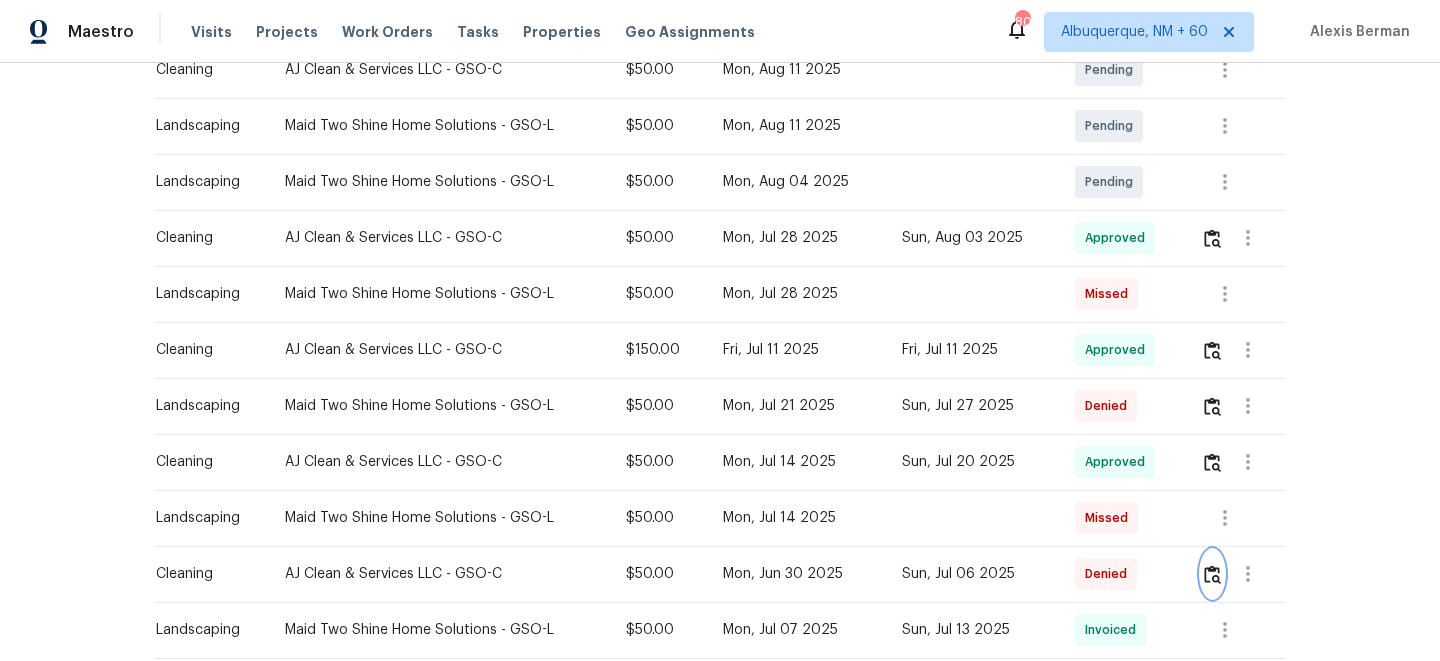 click at bounding box center [1212, 574] 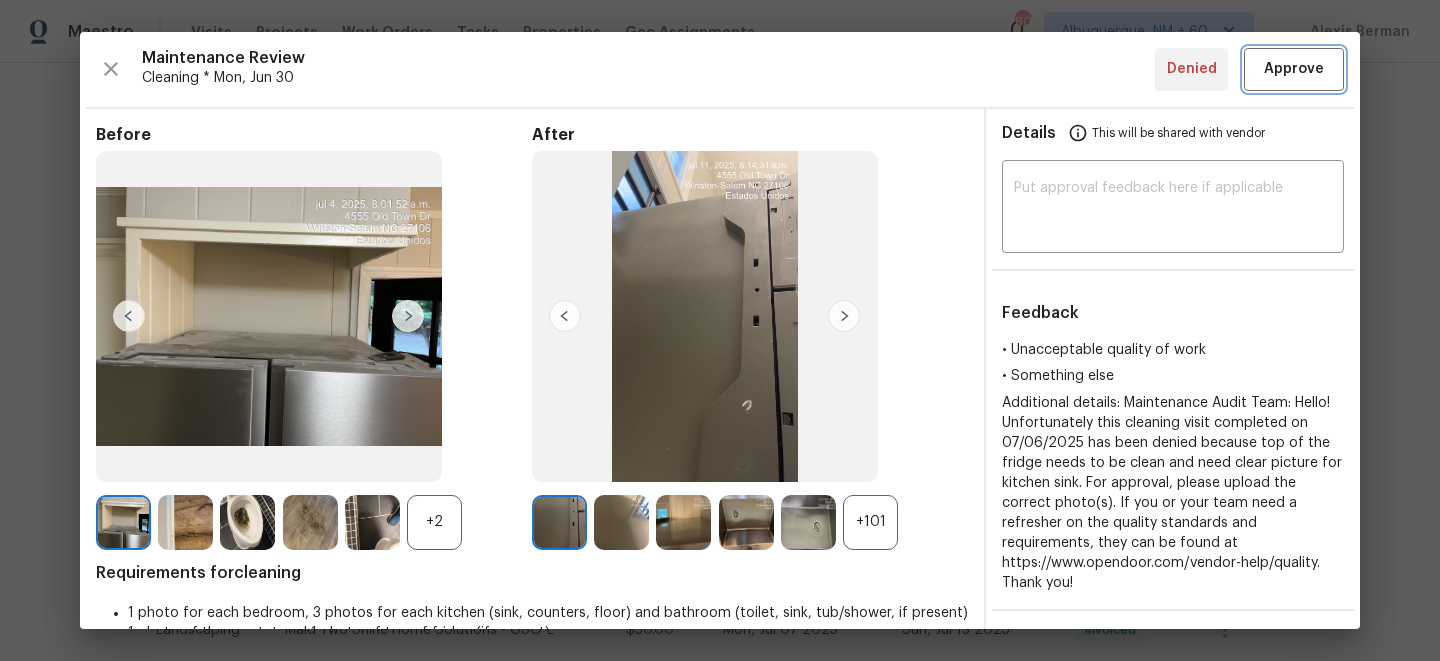 click on "Approve" at bounding box center (1294, 69) 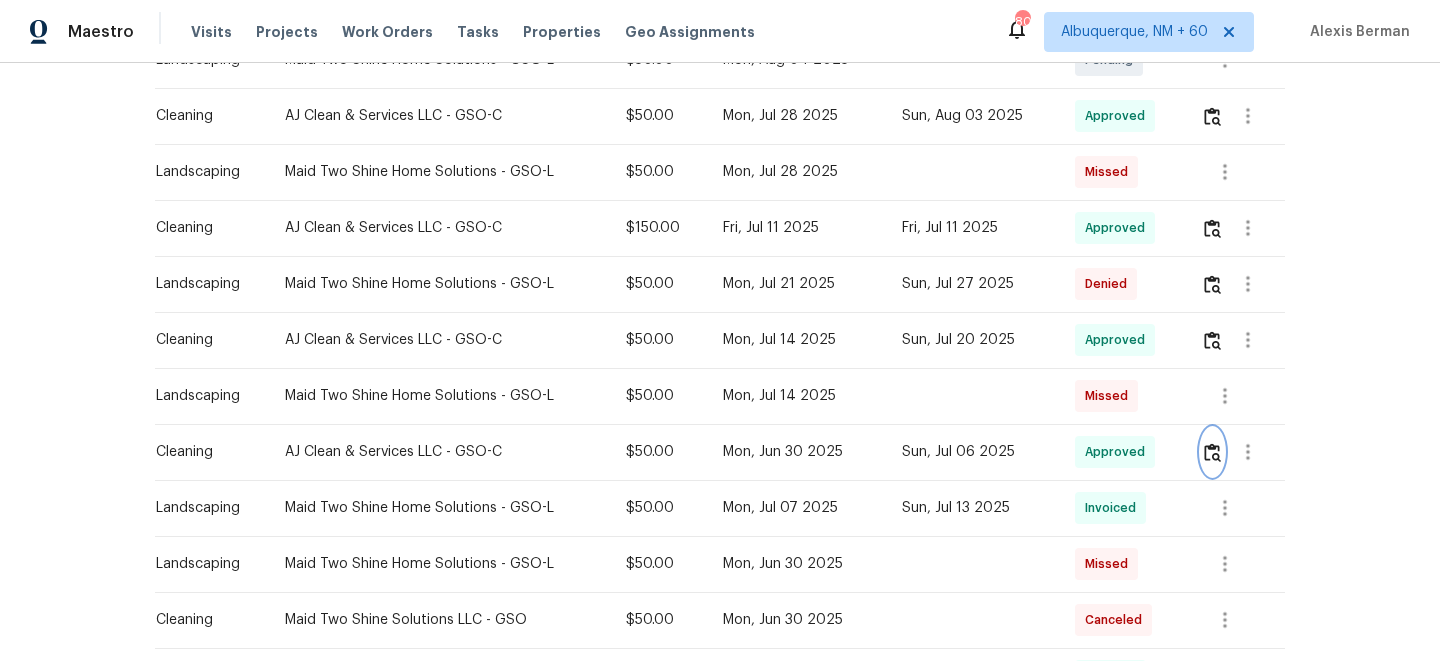 scroll, scrollTop: 595, scrollLeft: 0, axis: vertical 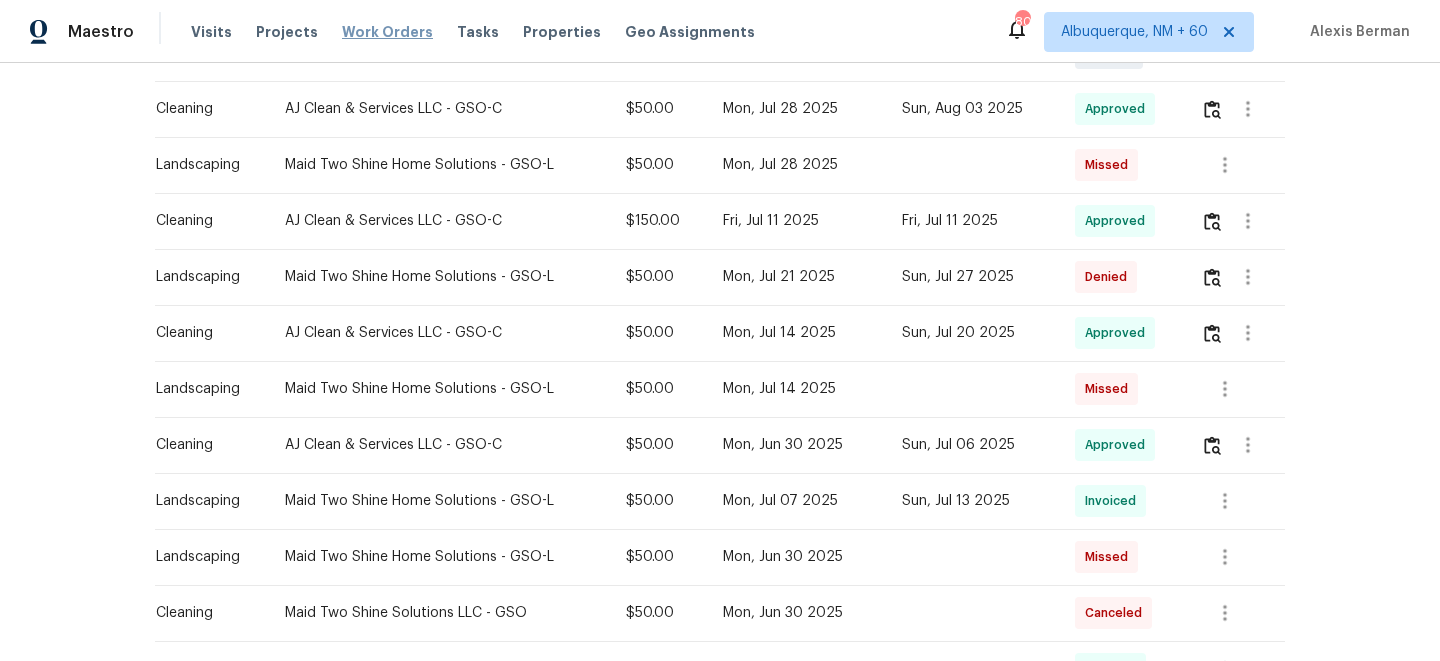click on "Work Orders" at bounding box center (387, 32) 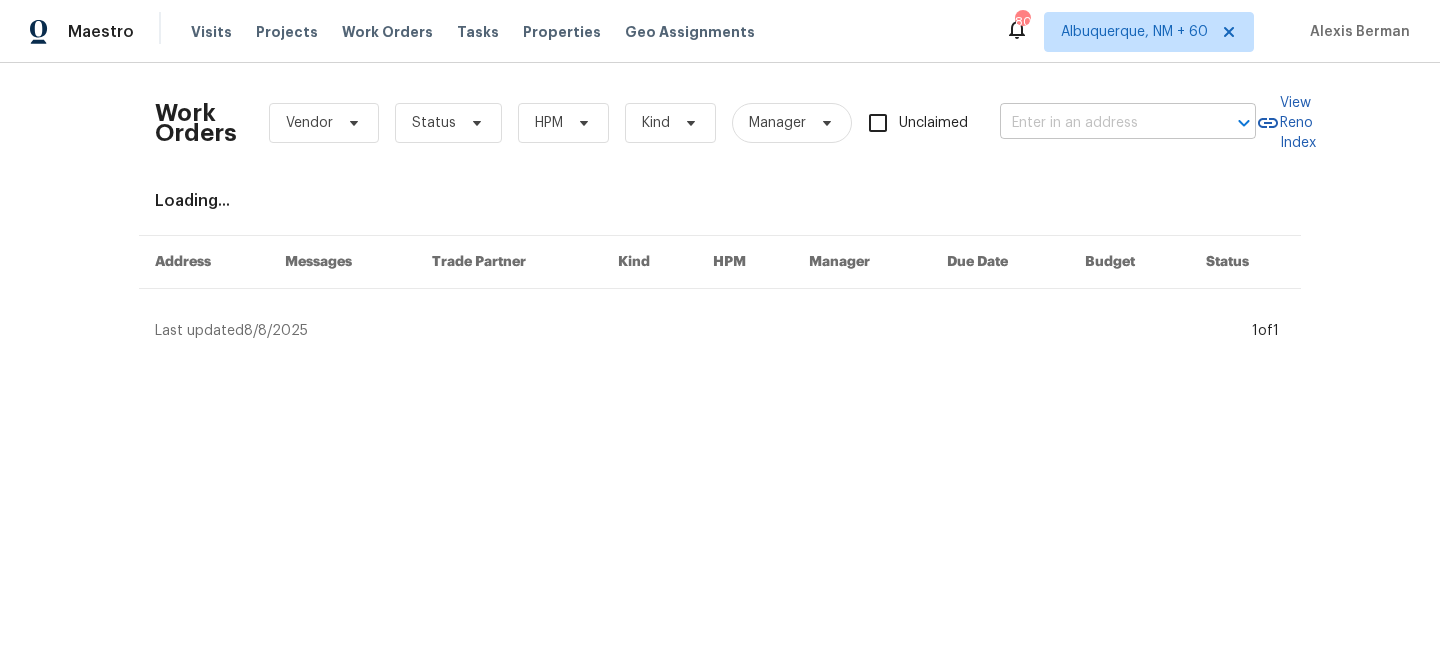 click at bounding box center (1100, 123) 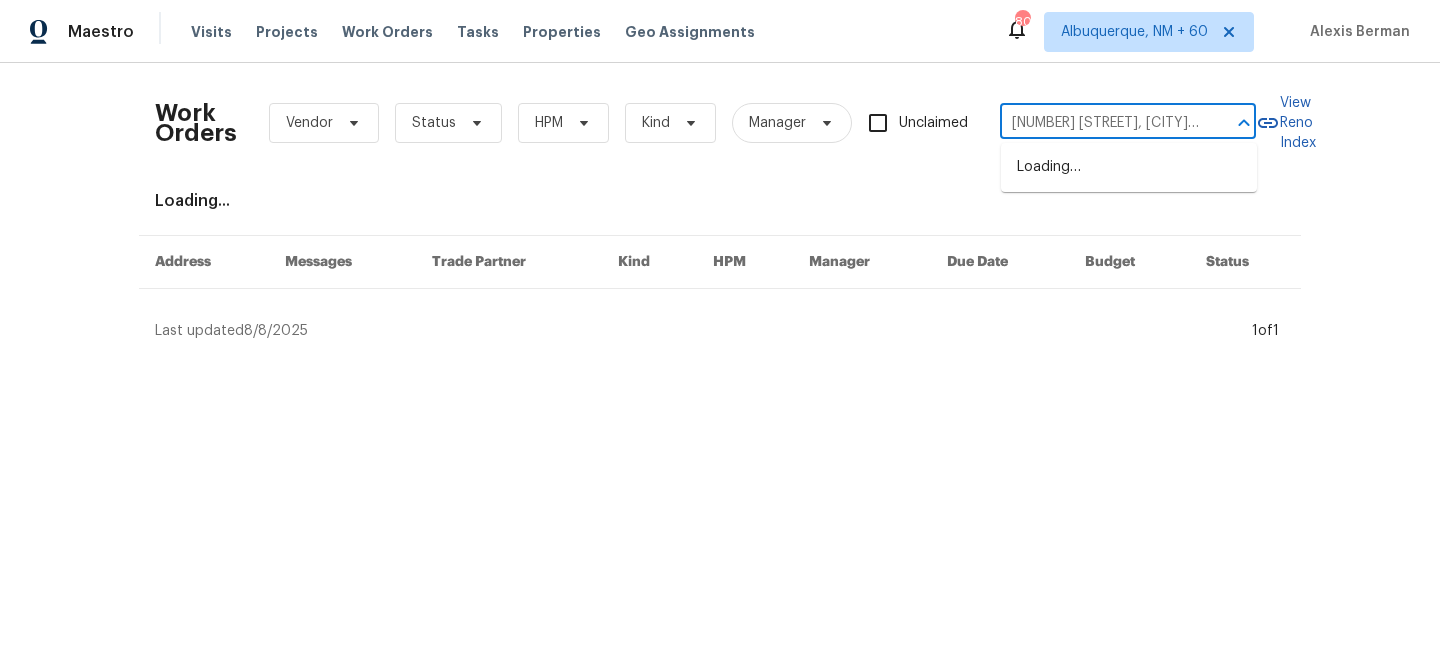 scroll, scrollTop: 0, scrollLeft: 105, axis: horizontal 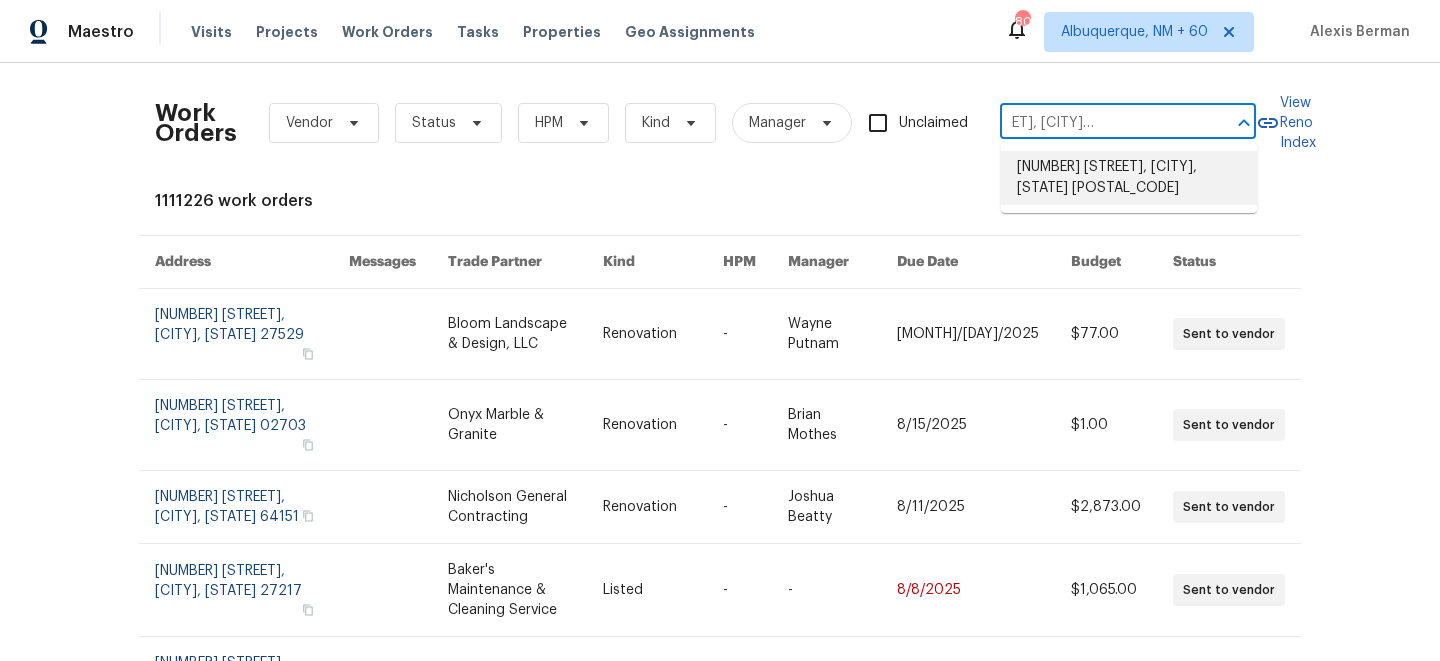 click on "[NUMBER] [STREET], [CITY], [STATE] [POSTAL_CODE]" at bounding box center [1129, 178] 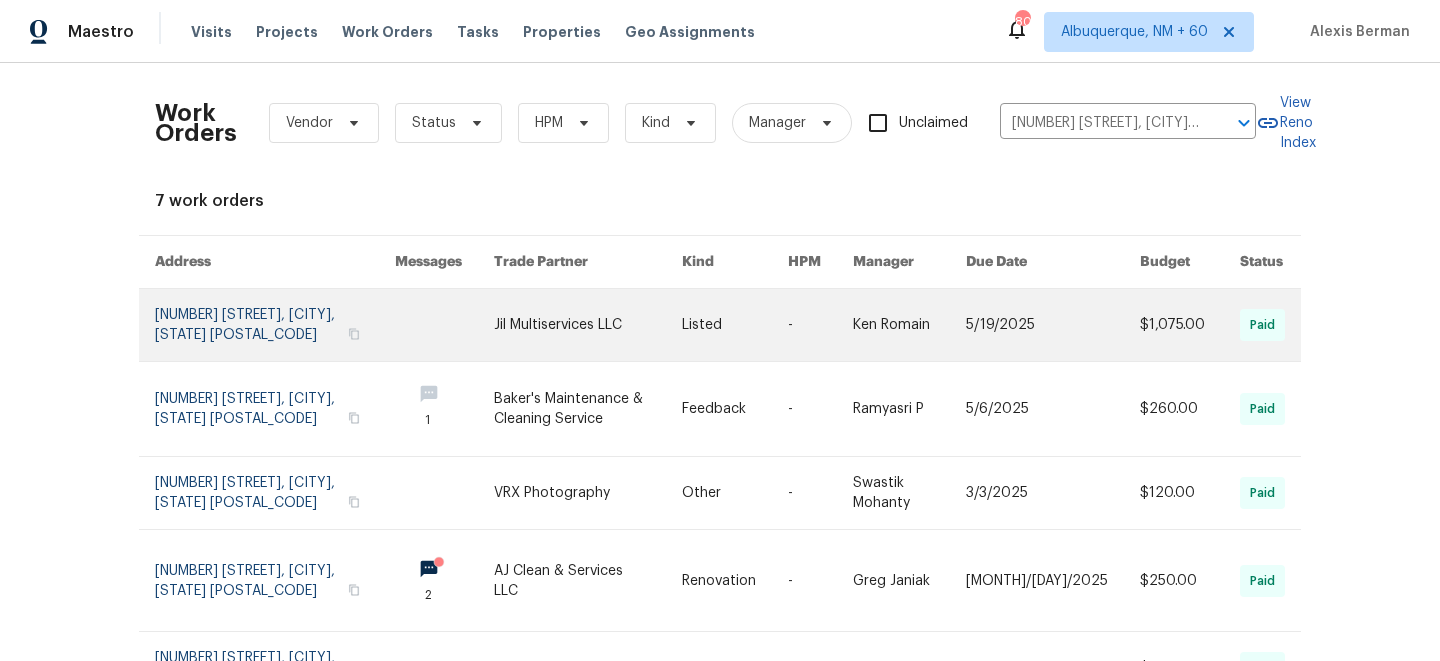 click at bounding box center [587, 325] 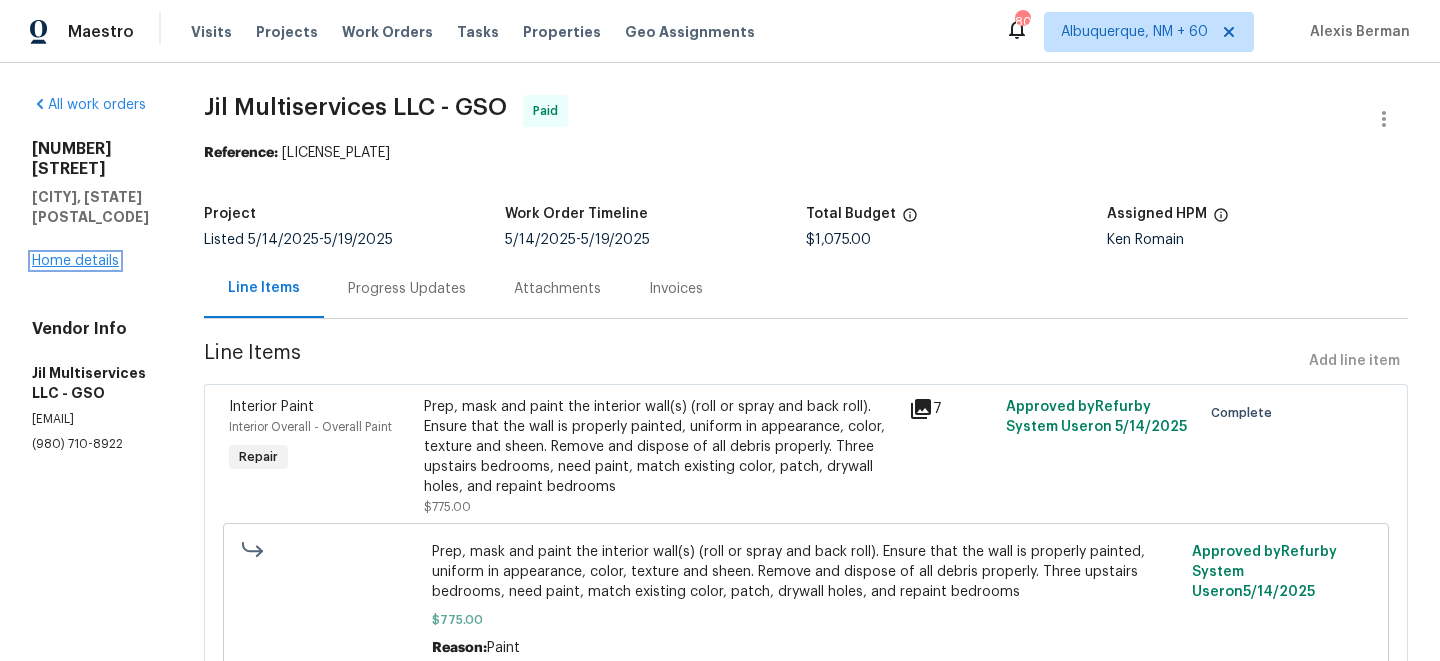 click on "Home details" at bounding box center [75, 261] 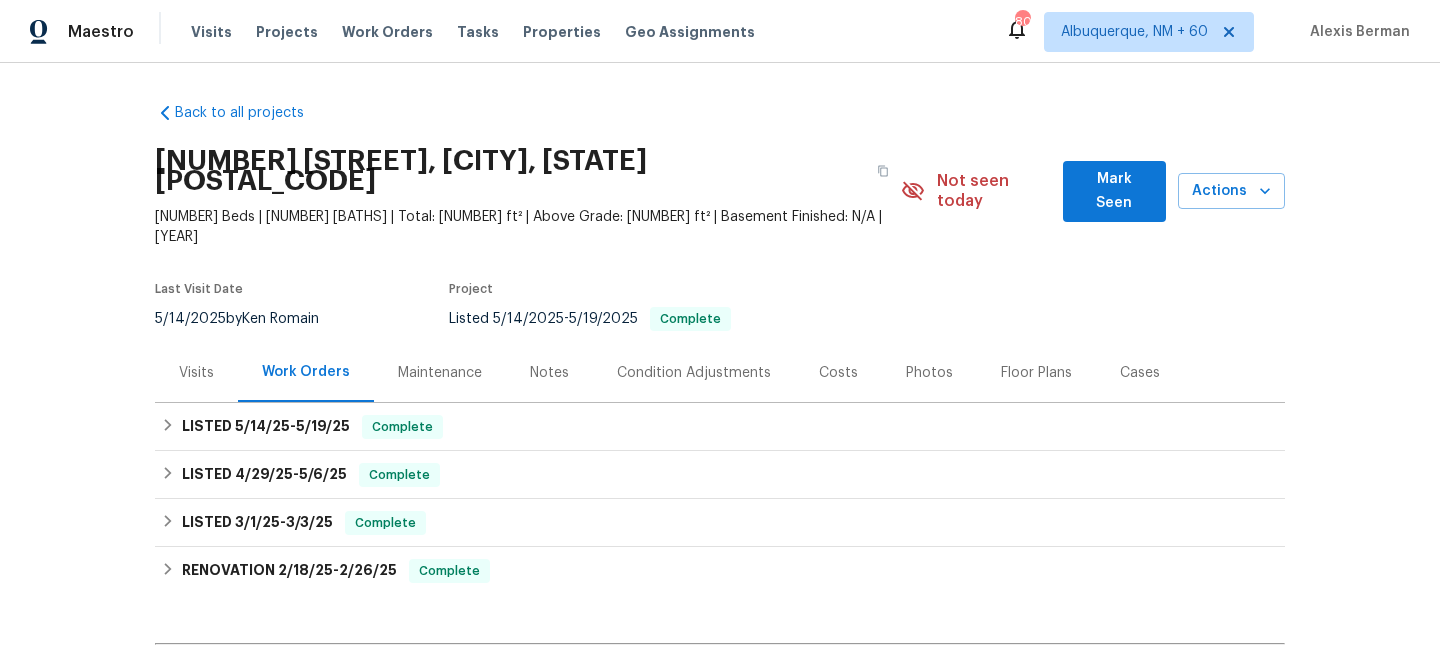 click on "Maintenance" at bounding box center [440, 373] 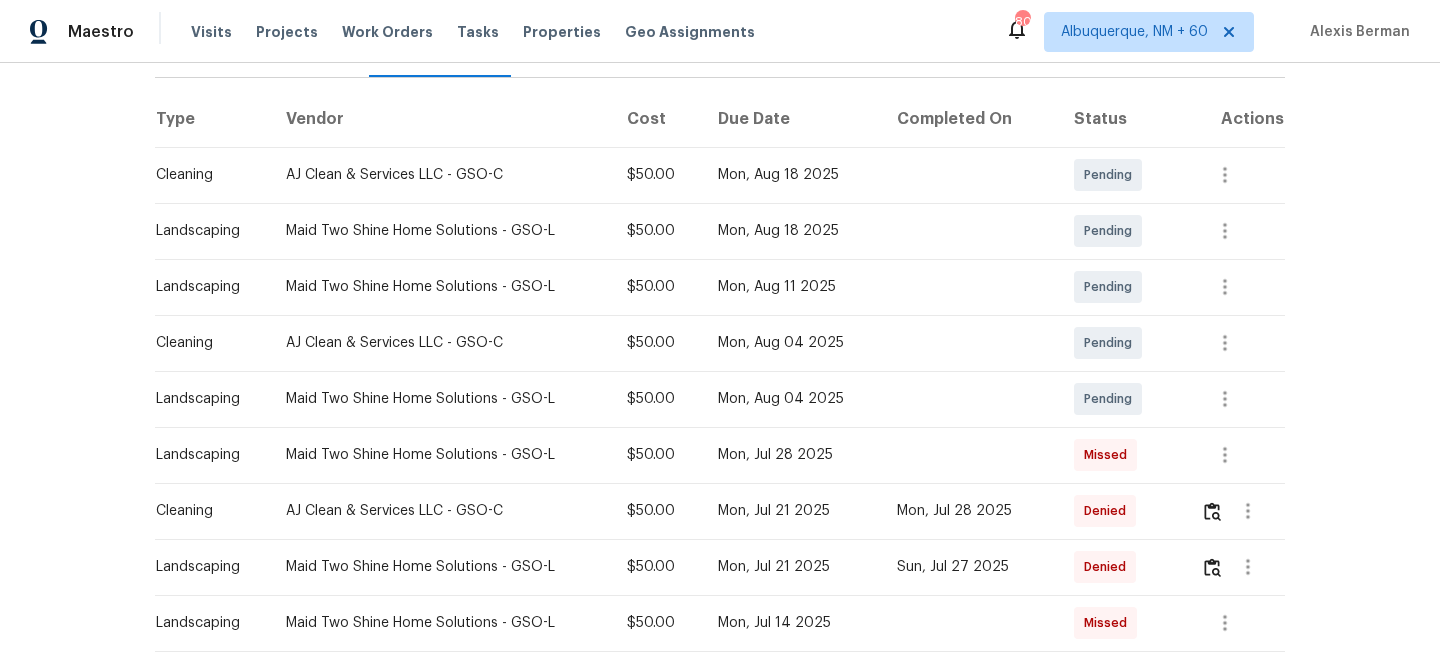 scroll, scrollTop: 326, scrollLeft: 0, axis: vertical 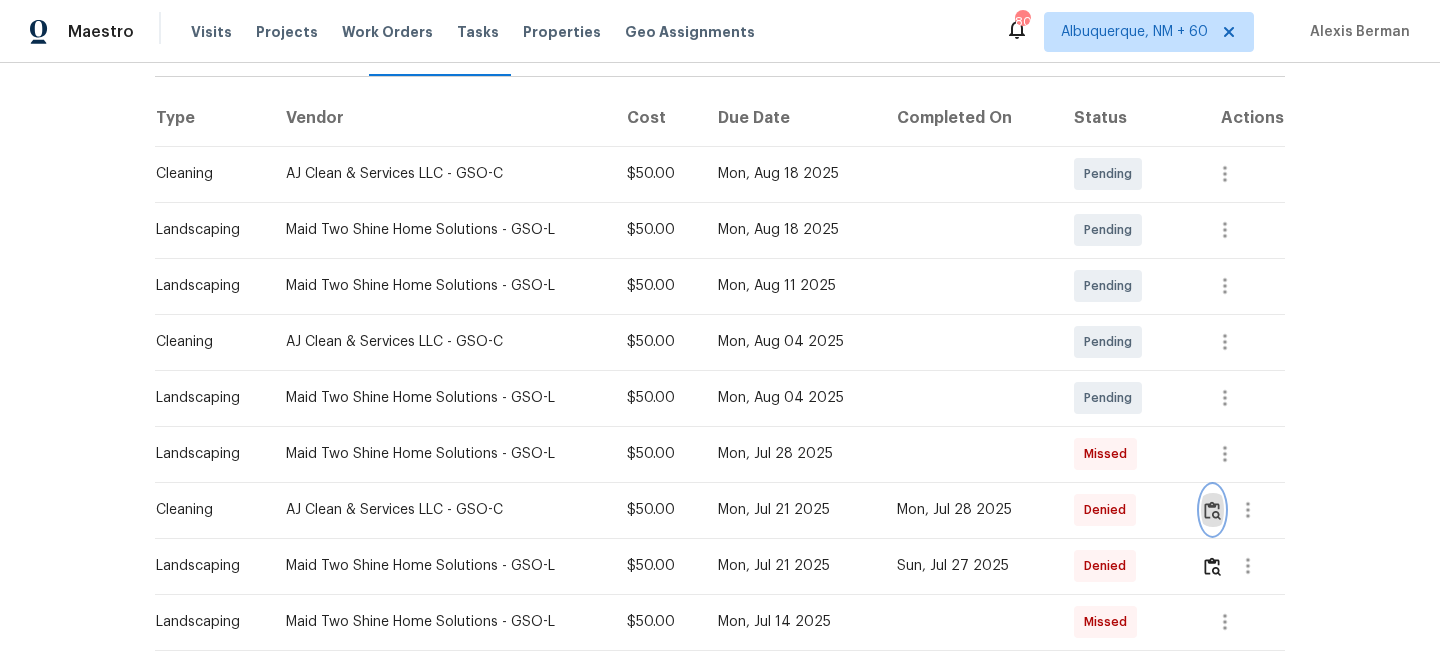 click at bounding box center (1212, 510) 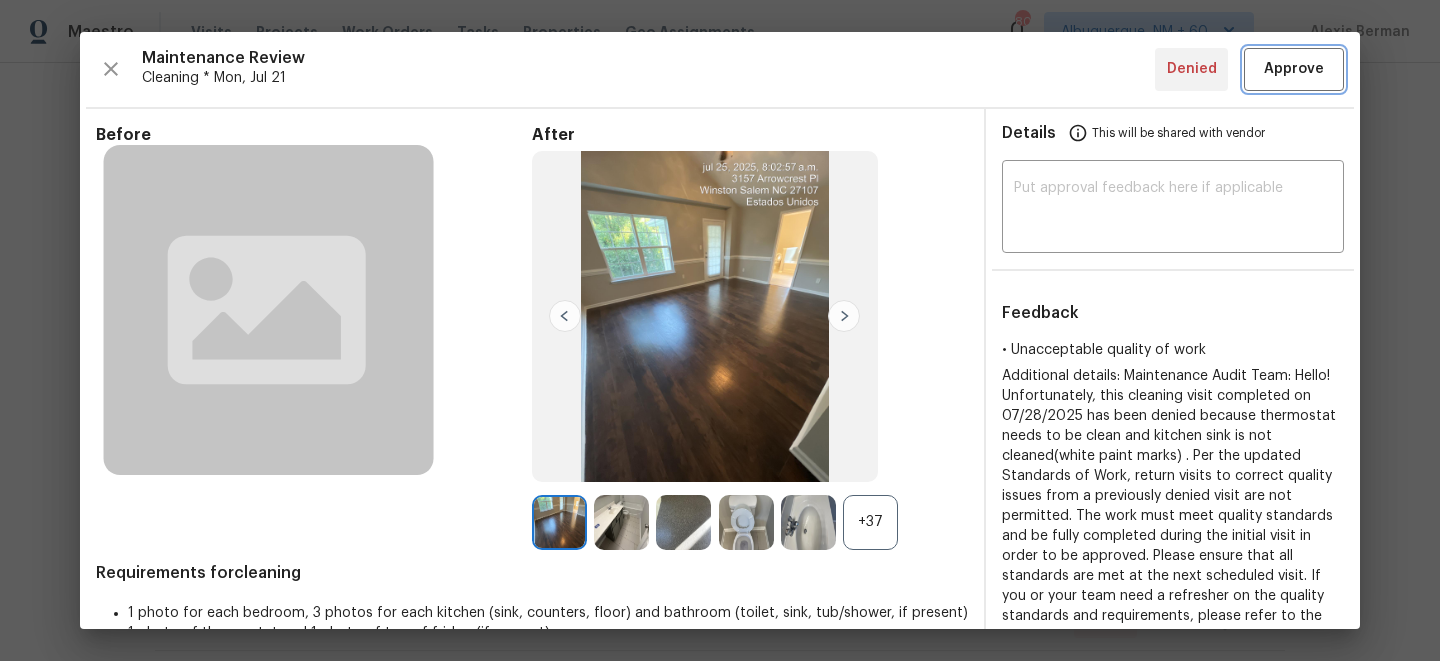 click on "Approve" at bounding box center (1294, 69) 